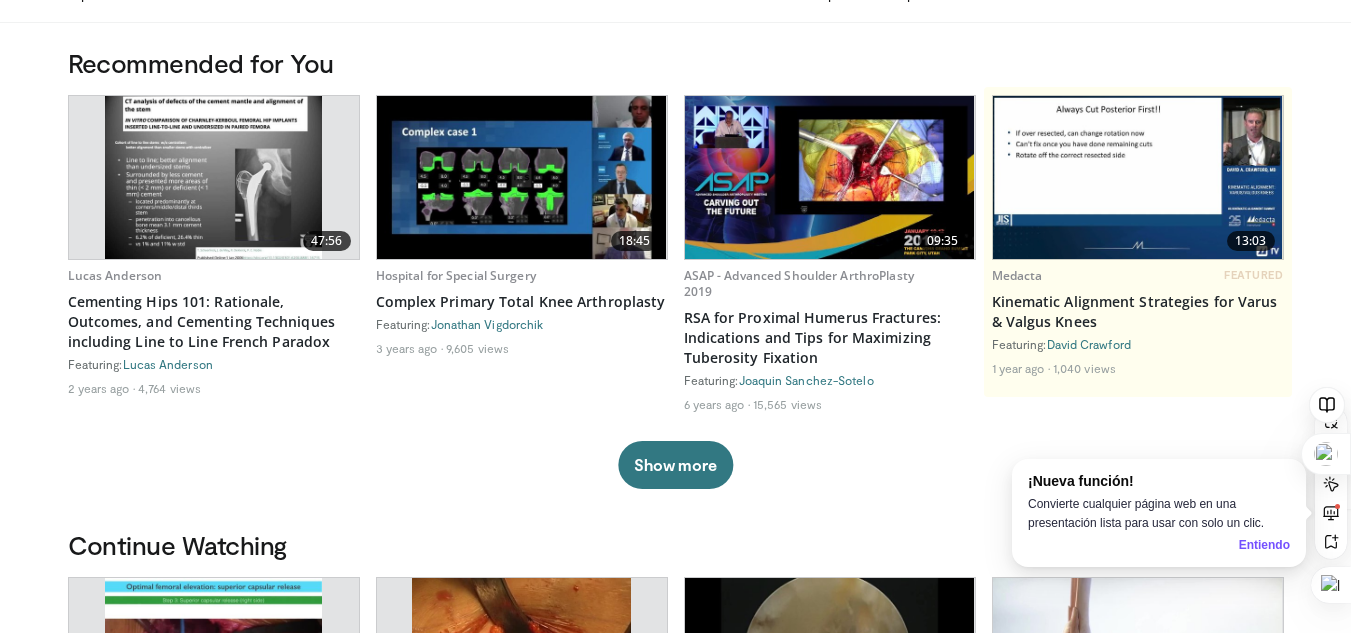 scroll, scrollTop: 106, scrollLeft: 0, axis: vertical 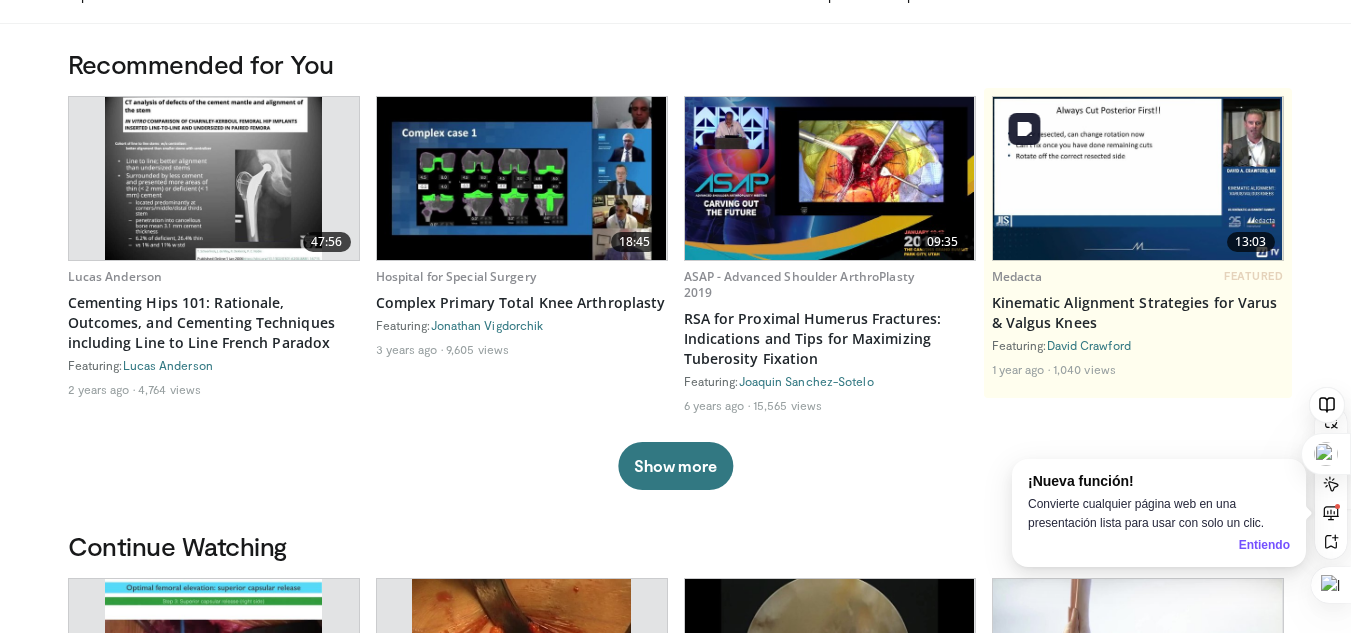 click at bounding box center [1138, 178] 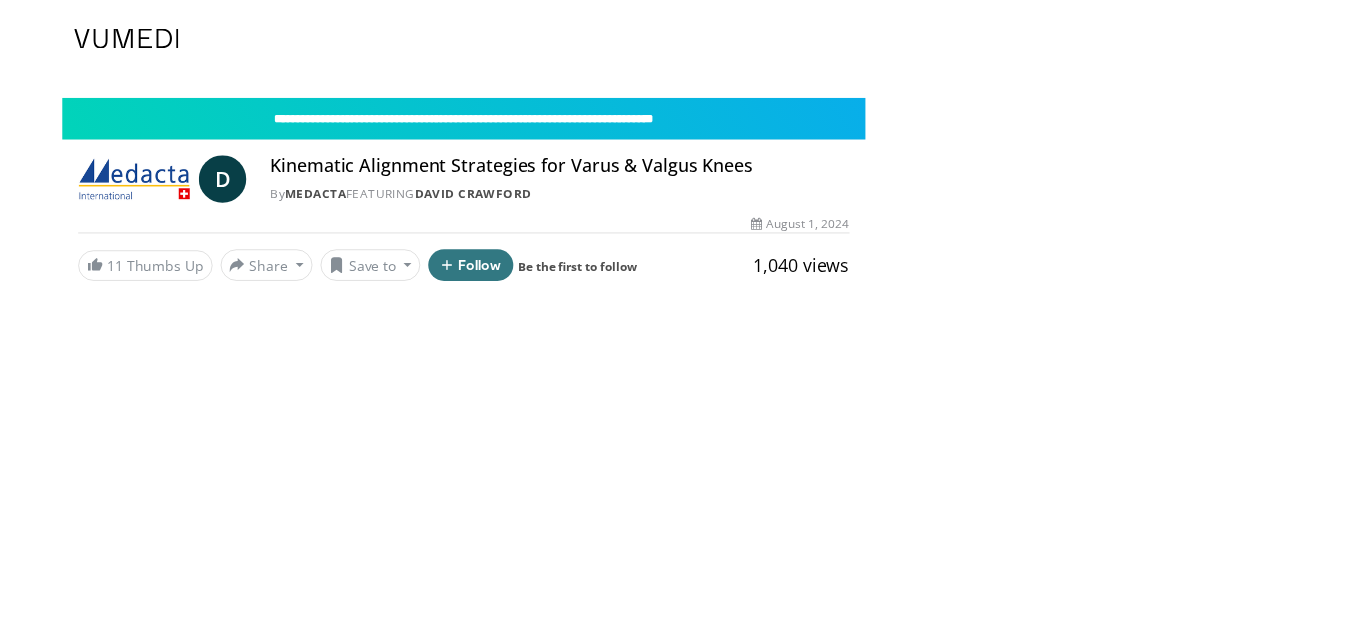 scroll, scrollTop: 0, scrollLeft: 0, axis: both 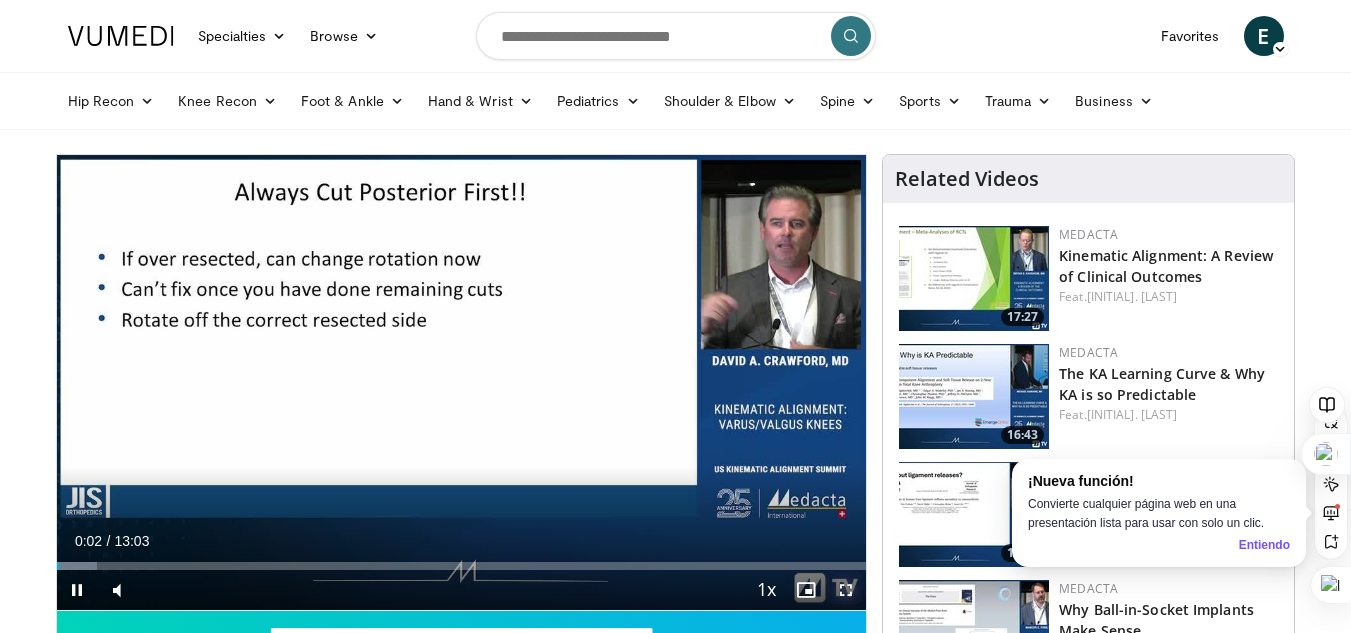 click at bounding box center [846, 590] 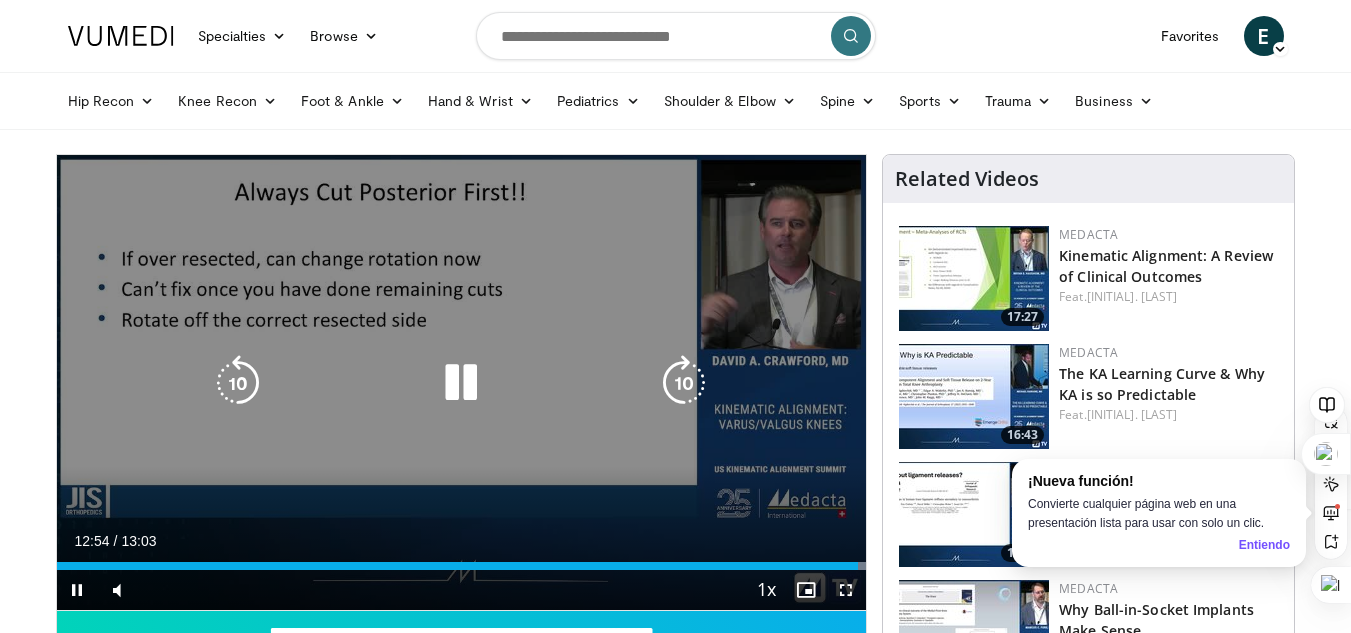 scroll, scrollTop: 125, scrollLeft: 0, axis: vertical 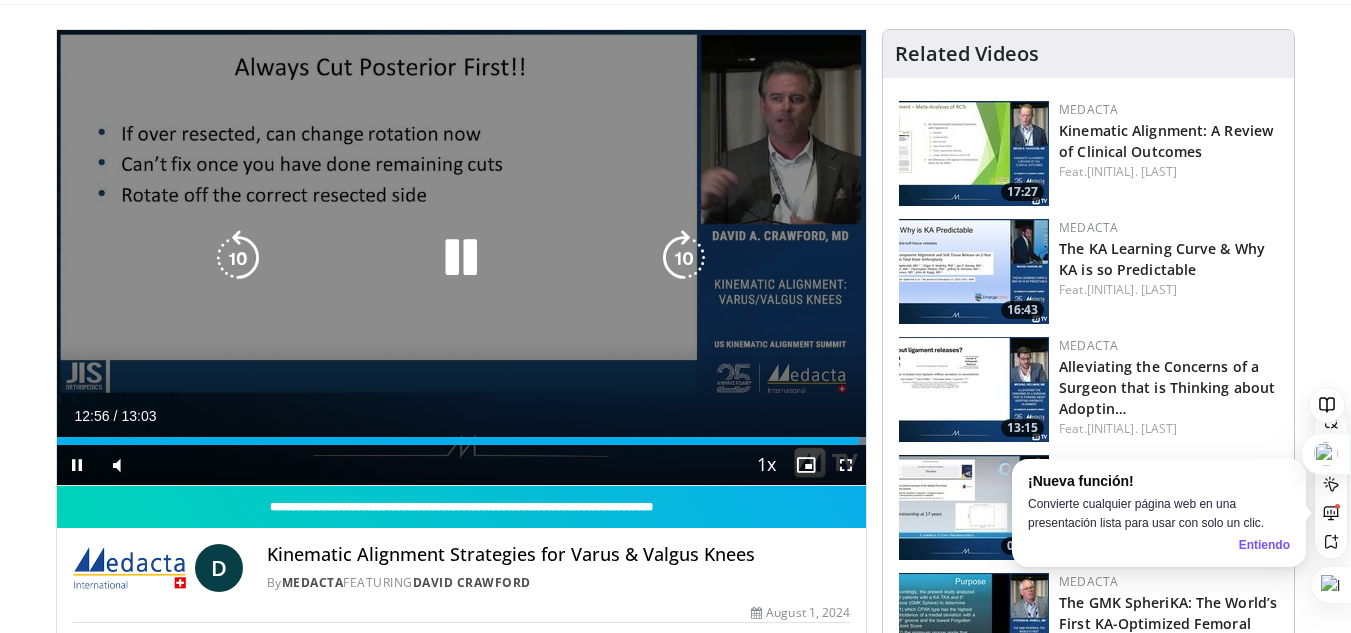 click at bounding box center [461, 258] 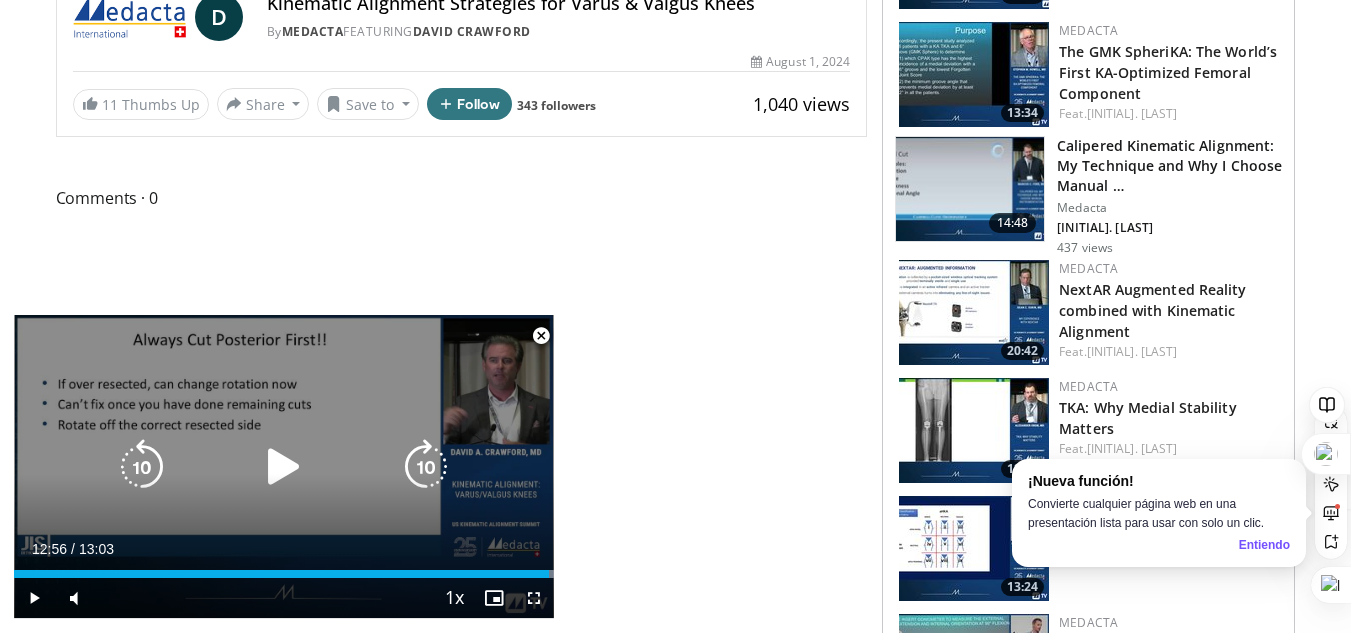 scroll, scrollTop: 678, scrollLeft: 0, axis: vertical 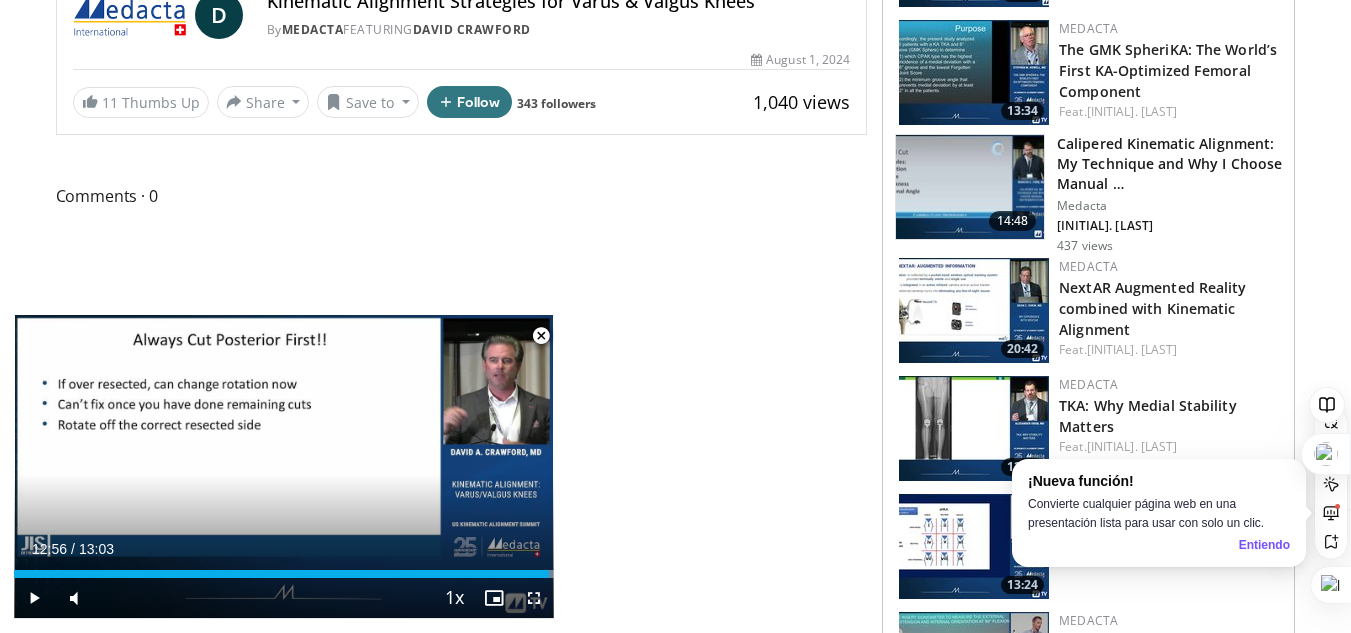 click at bounding box center (541, 336) 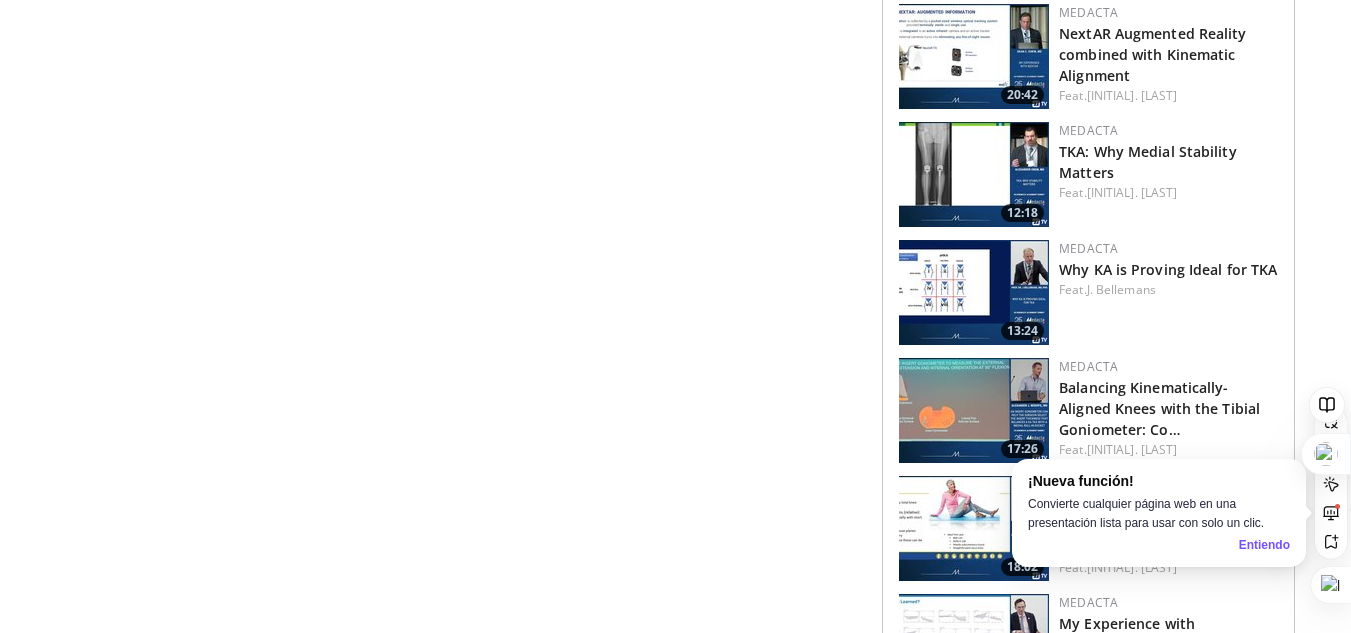 scroll, scrollTop: 933, scrollLeft: 0, axis: vertical 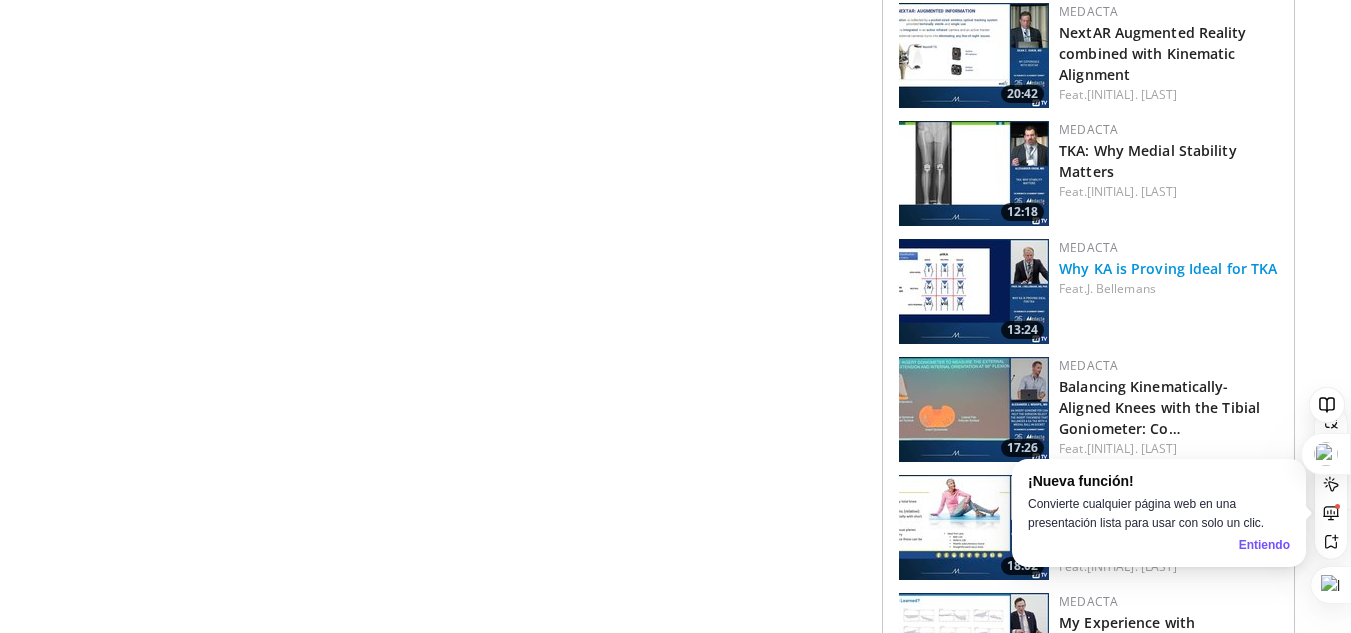 click on "Why KA is Proving Ideal for TKA" at bounding box center [1168, 268] 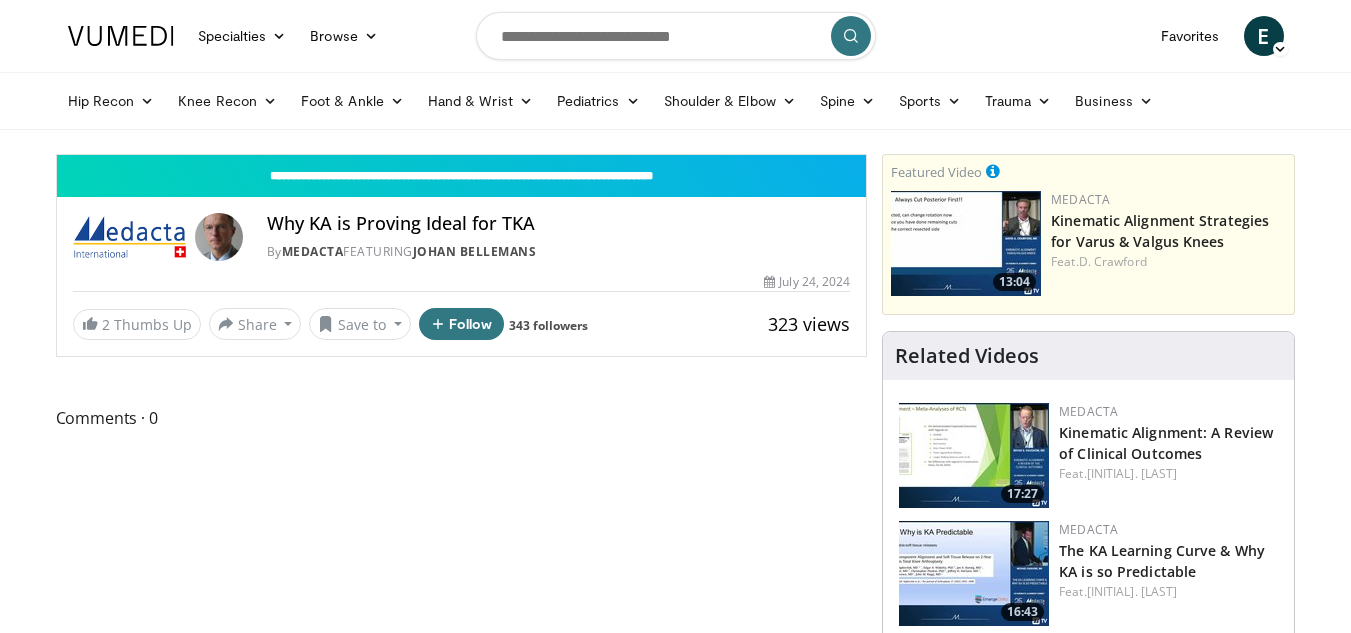 scroll, scrollTop: 0, scrollLeft: 0, axis: both 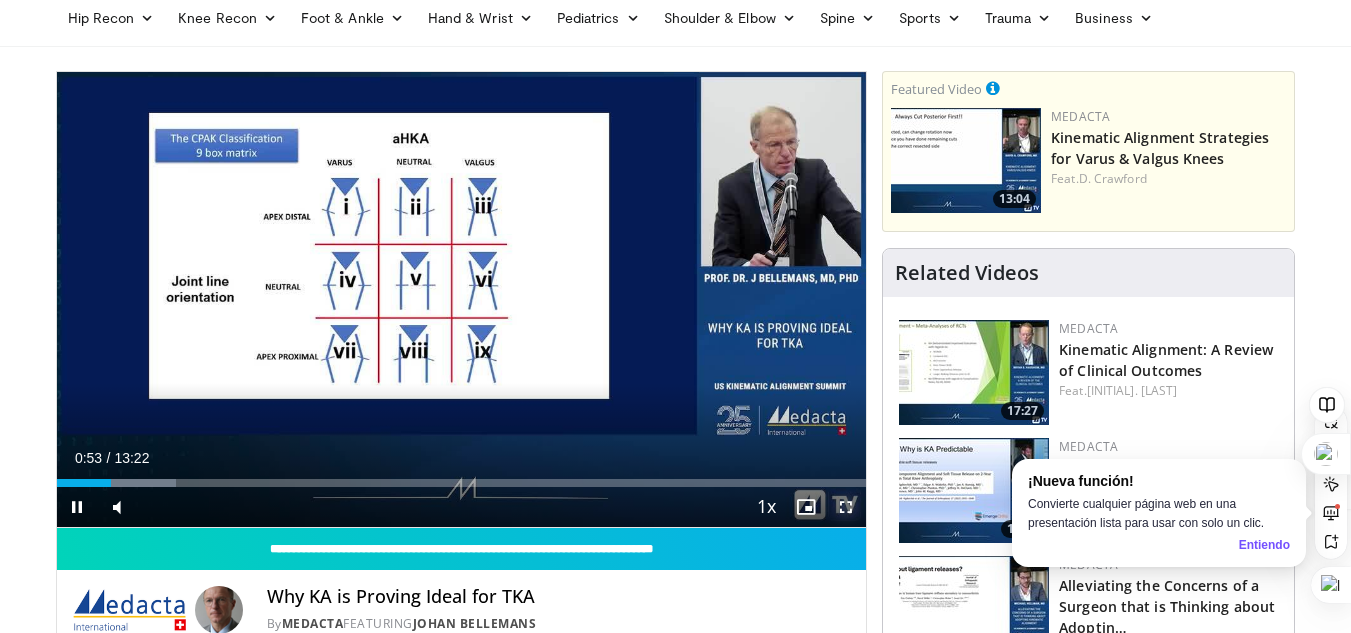click at bounding box center (846, 507) 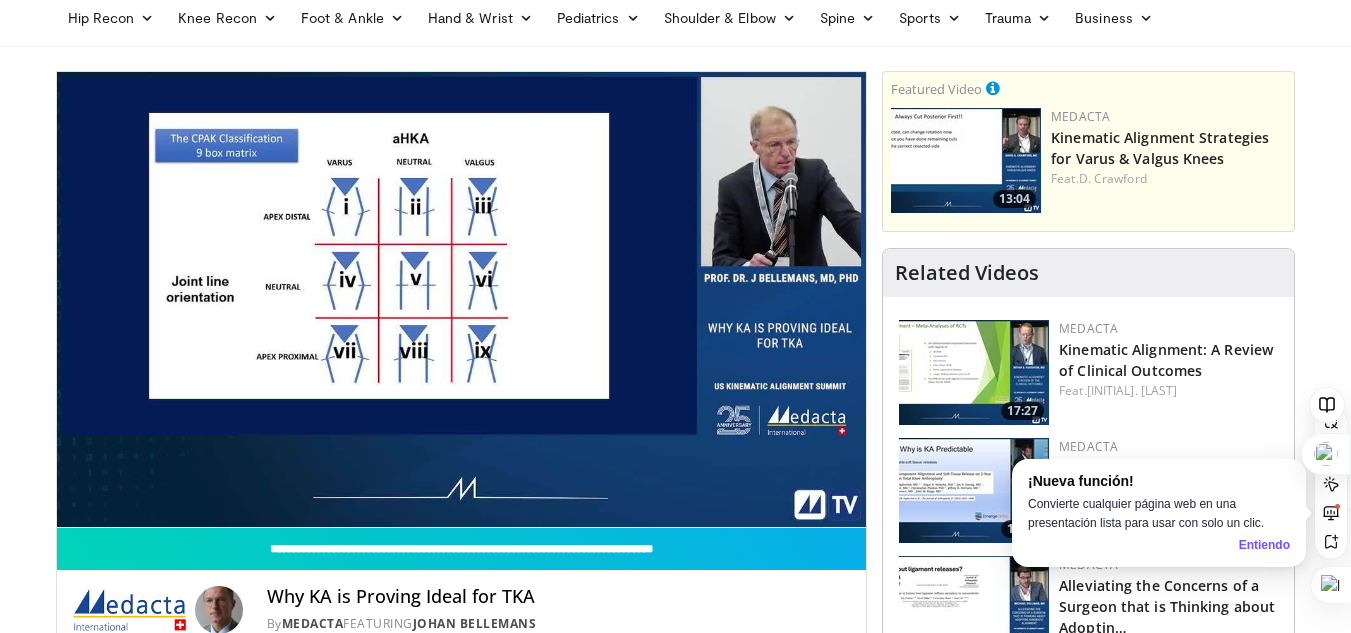 click on "Specialties
Adult & Family Medicine
Allergy, Asthma, Immunology
Anesthesiology
Cardiology
Dental
Dermatology
Endocrinology
Gastroenterology & Hepatology
General Surgery
Hematology & Oncology
Infectious Disease
Nephrology
Neurology
Neurosurgery
Obstetrics & Gynecology
Ophthalmology
Oral Maxillofacial
Orthopaedics
Otolaryngology
Pediatrics
Plastic Surgery
Podiatry
Psychiatry
Pulmonology
Radiation Oncology
Radiology
Rheumatology
Urology" at bounding box center (675, 1433) 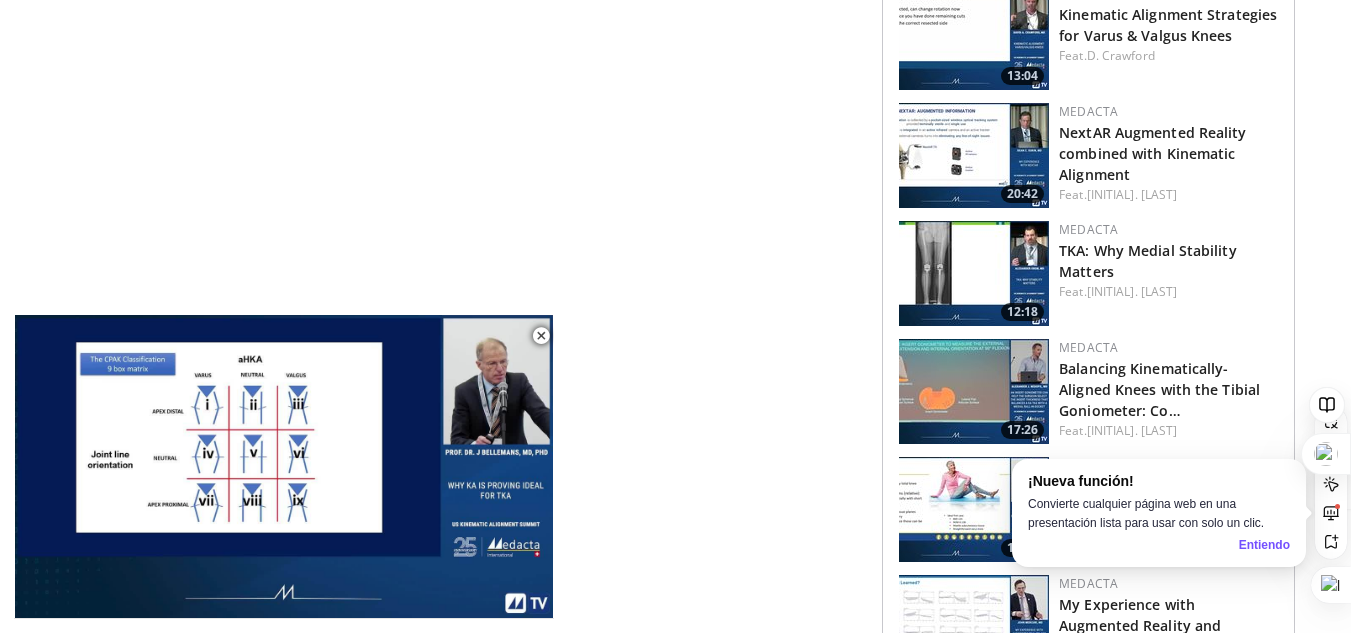 scroll, scrollTop: 1313, scrollLeft: 0, axis: vertical 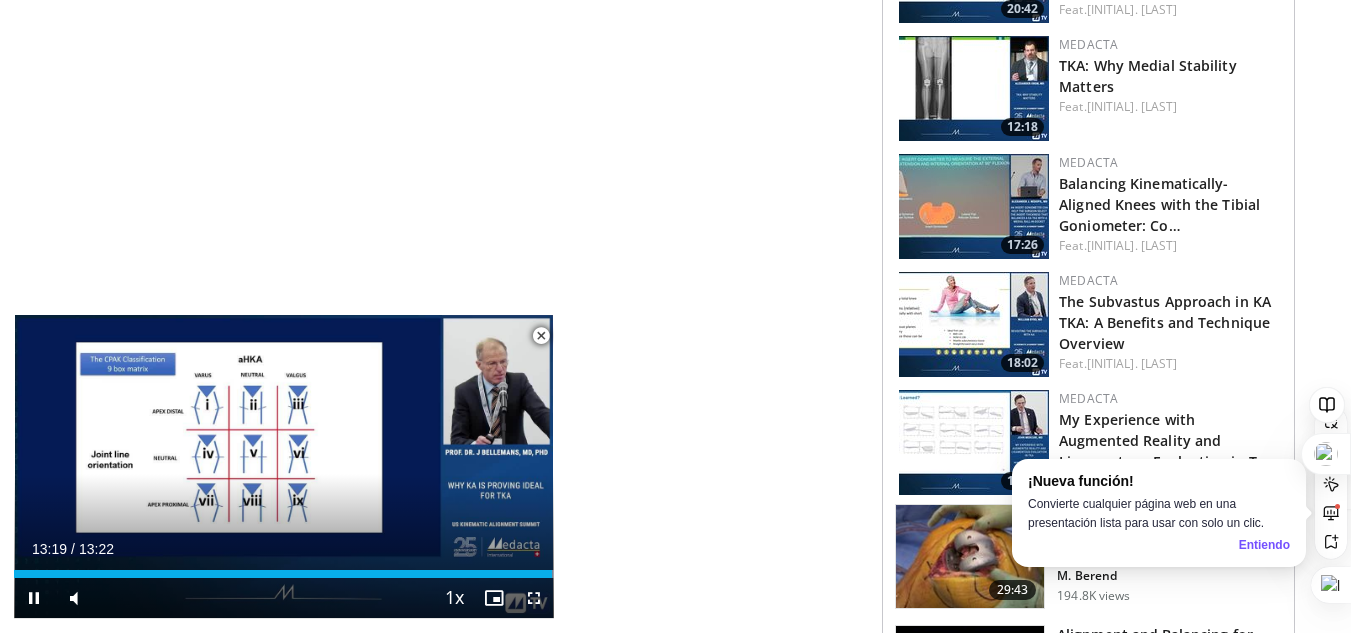 click at bounding box center (541, 336) 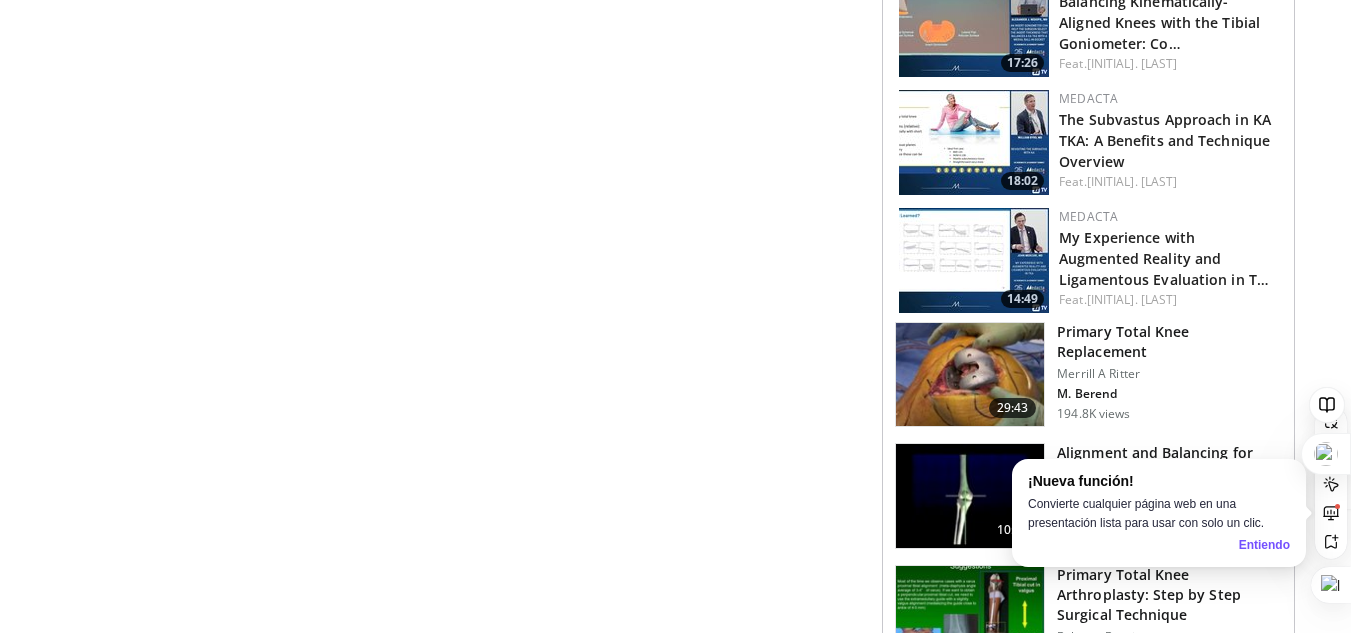 scroll, scrollTop: 1493, scrollLeft: 0, axis: vertical 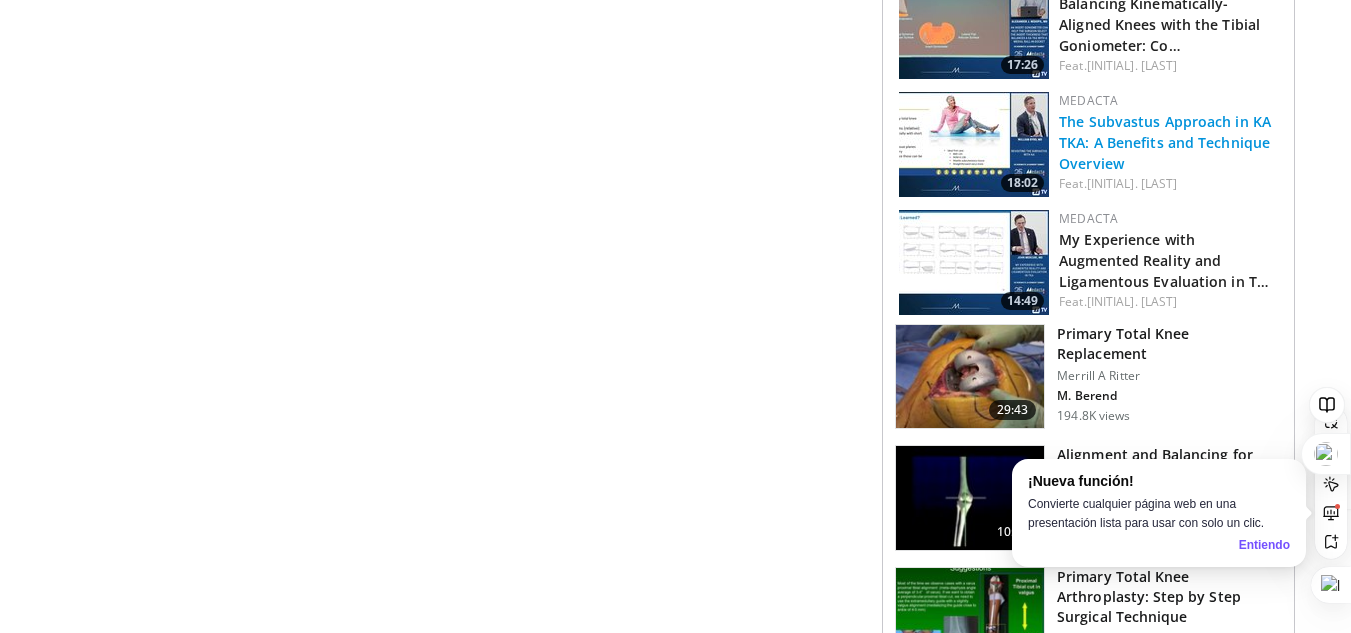 click on "The Subvastus Approach in KA TKA: A Benefits and Technique Overview" at bounding box center (1165, 142) 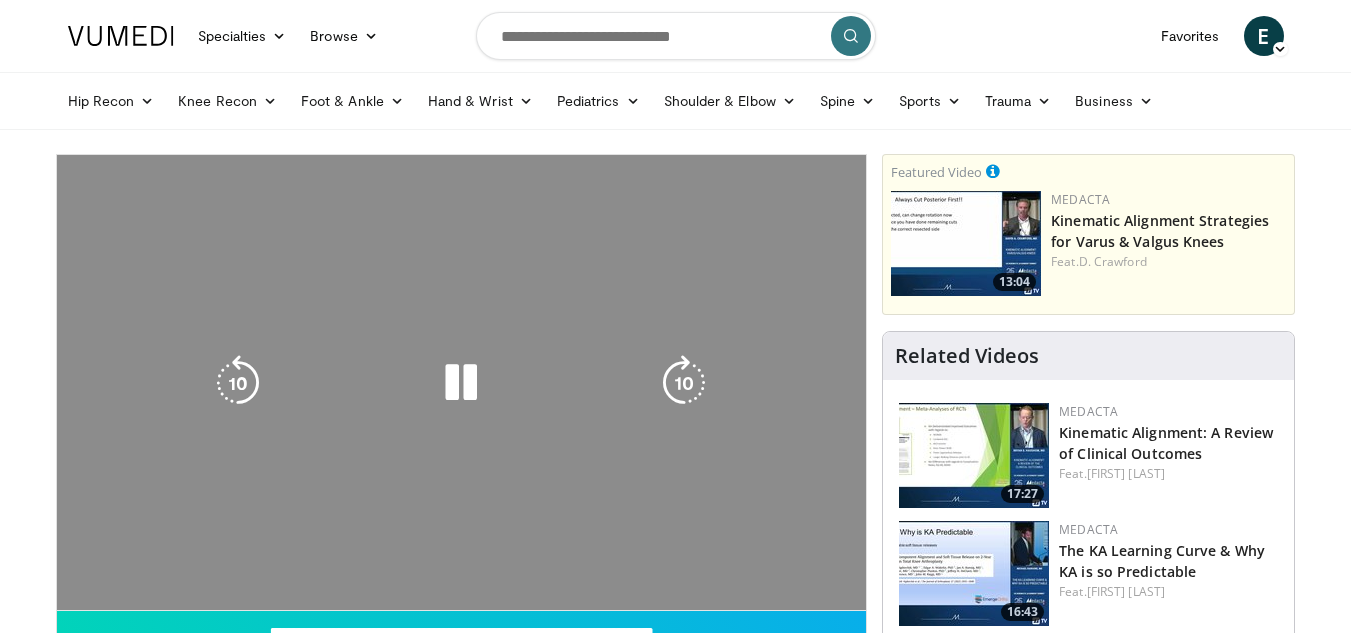 scroll, scrollTop: 0, scrollLeft: 0, axis: both 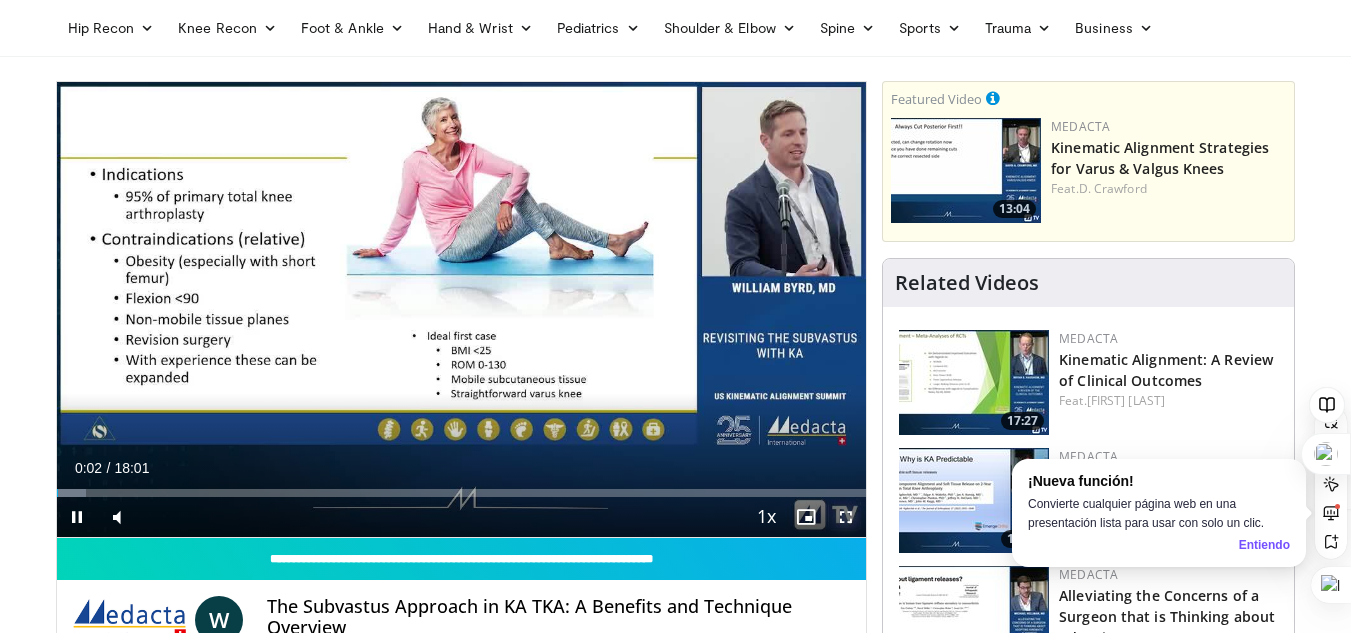 click at bounding box center (846, 517) 